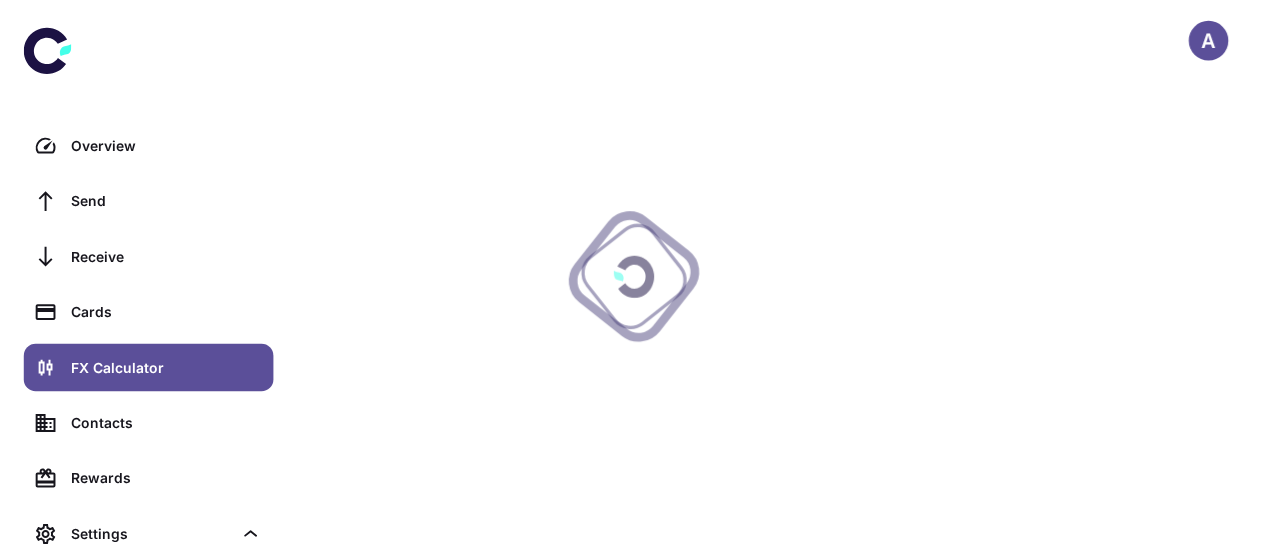 scroll, scrollTop: 0, scrollLeft: 0, axis: both 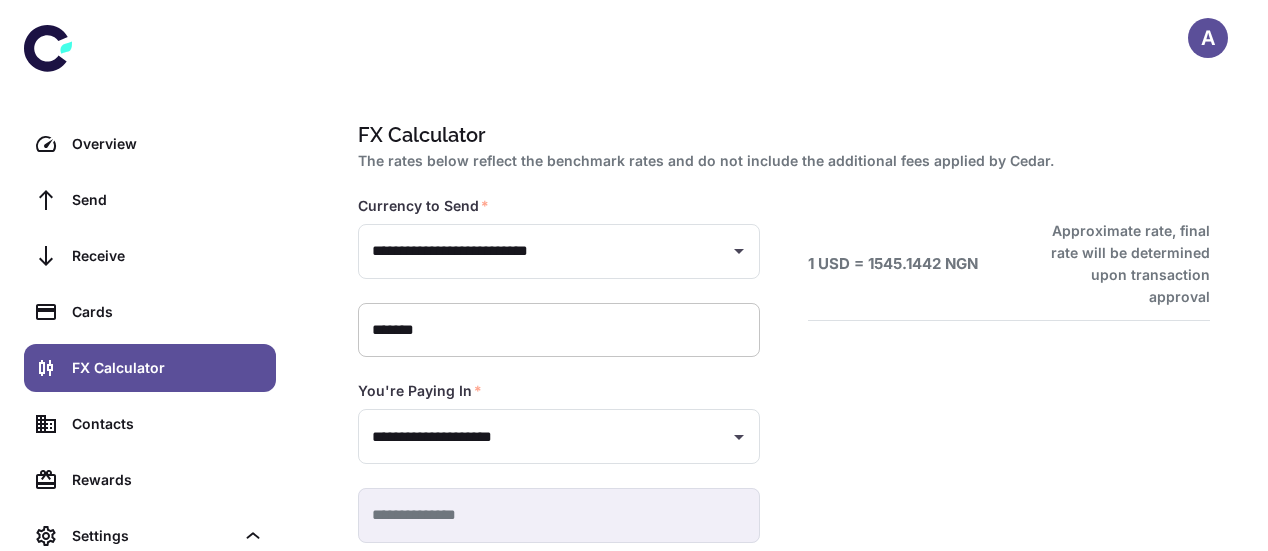 click on "*******" at bounding box center (559, 330) 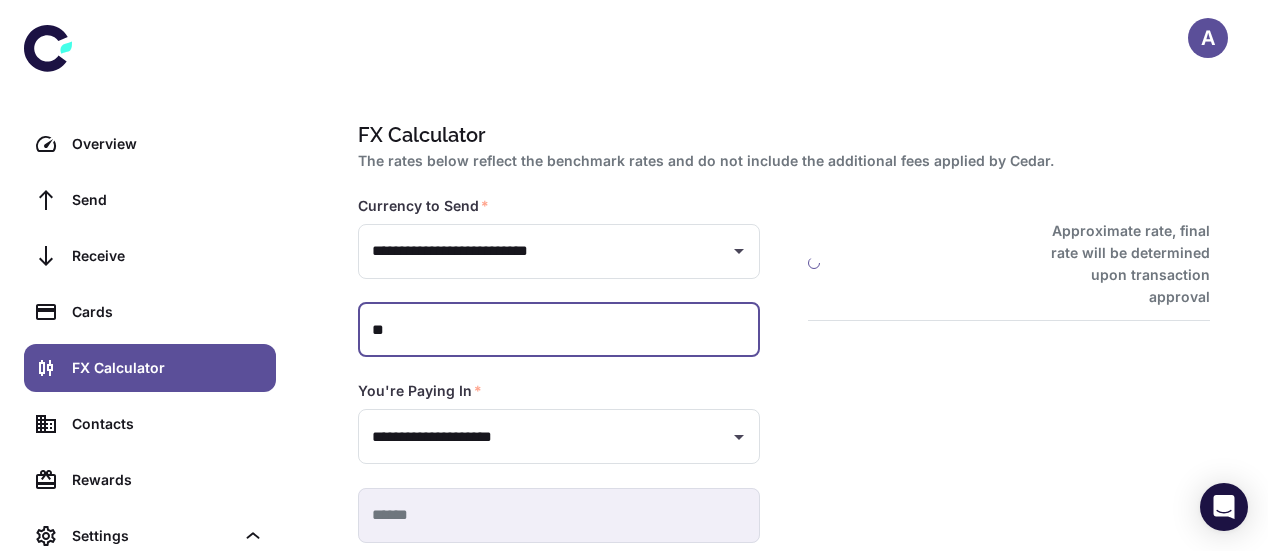 type on "*" 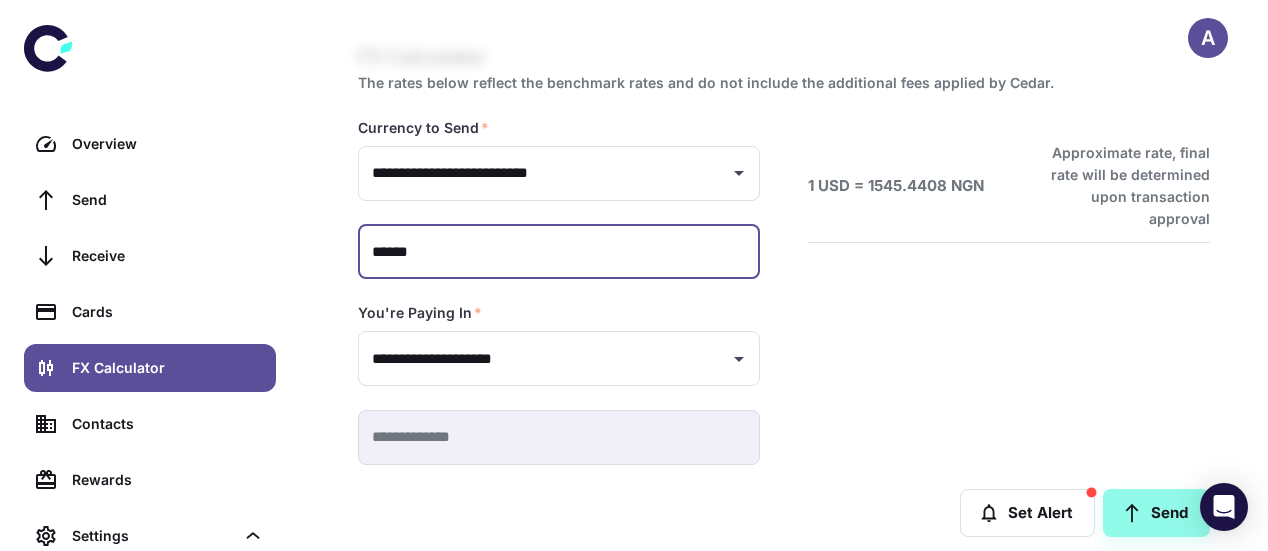 scroll, scrollTop: 103, scrollLeft: 0, axis: vertical 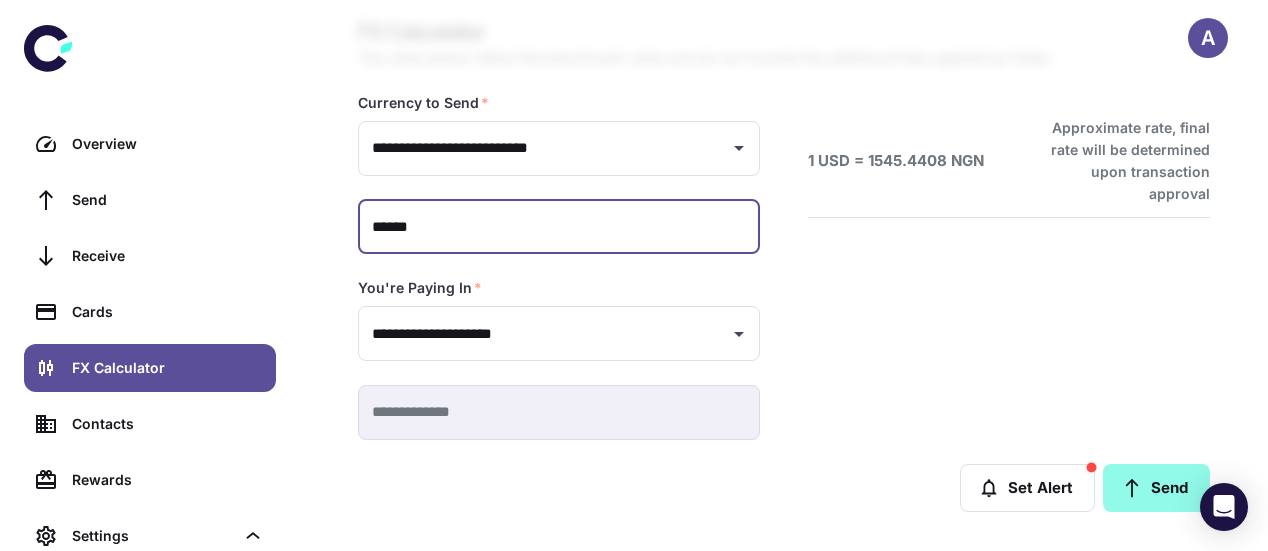type on "******" 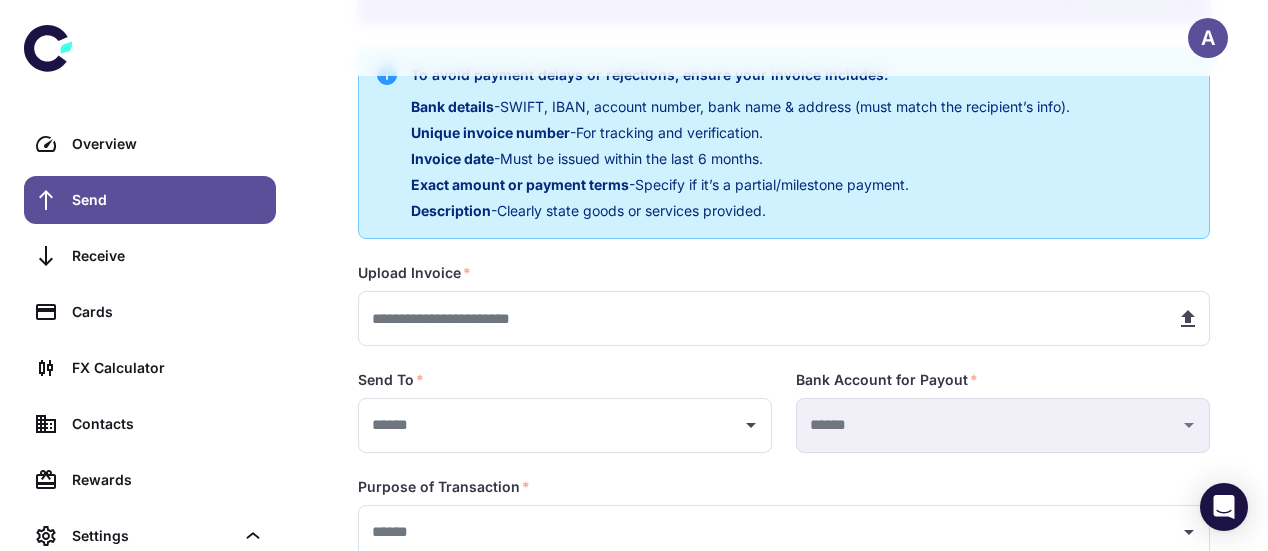 scroll, scrollTop: 515, scrollLeft: 0, axis: vertical 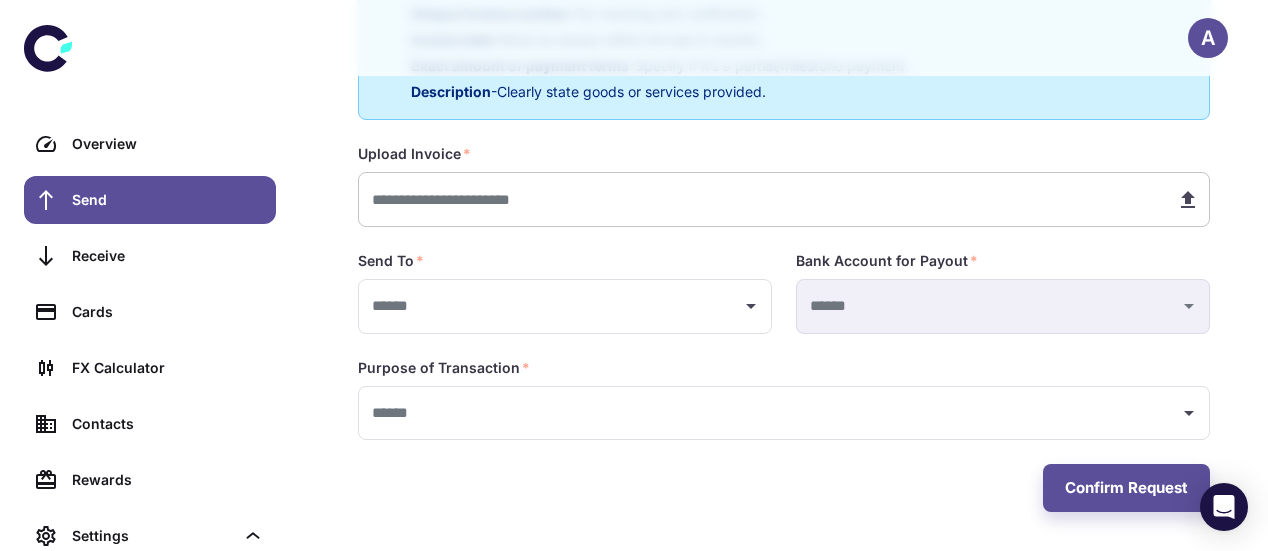 click at bounding box center [759, 199] 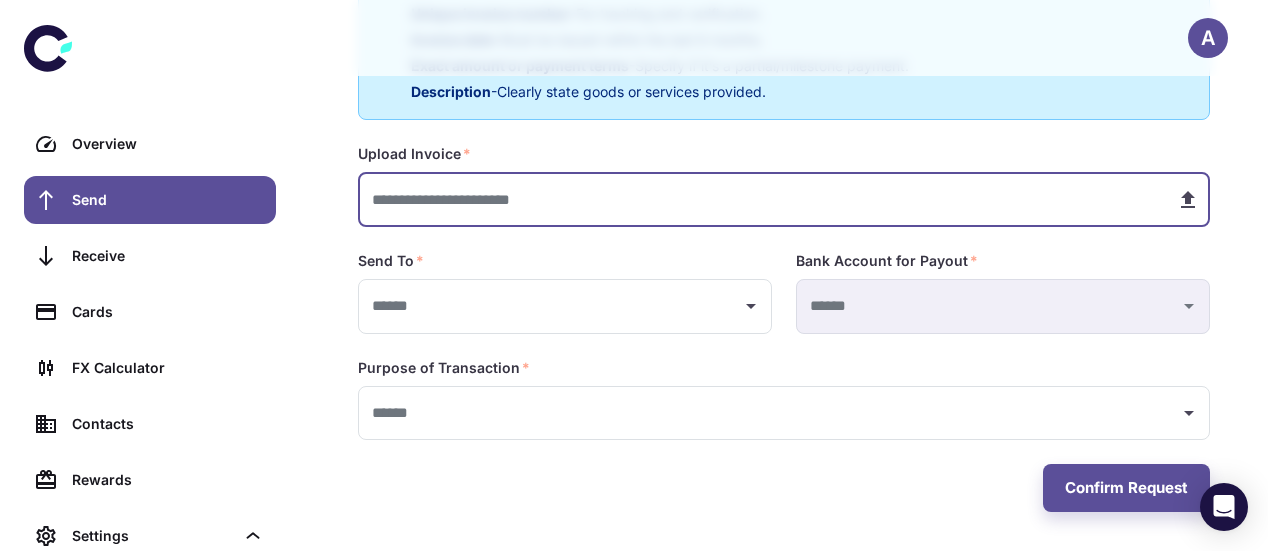 type on "**********" 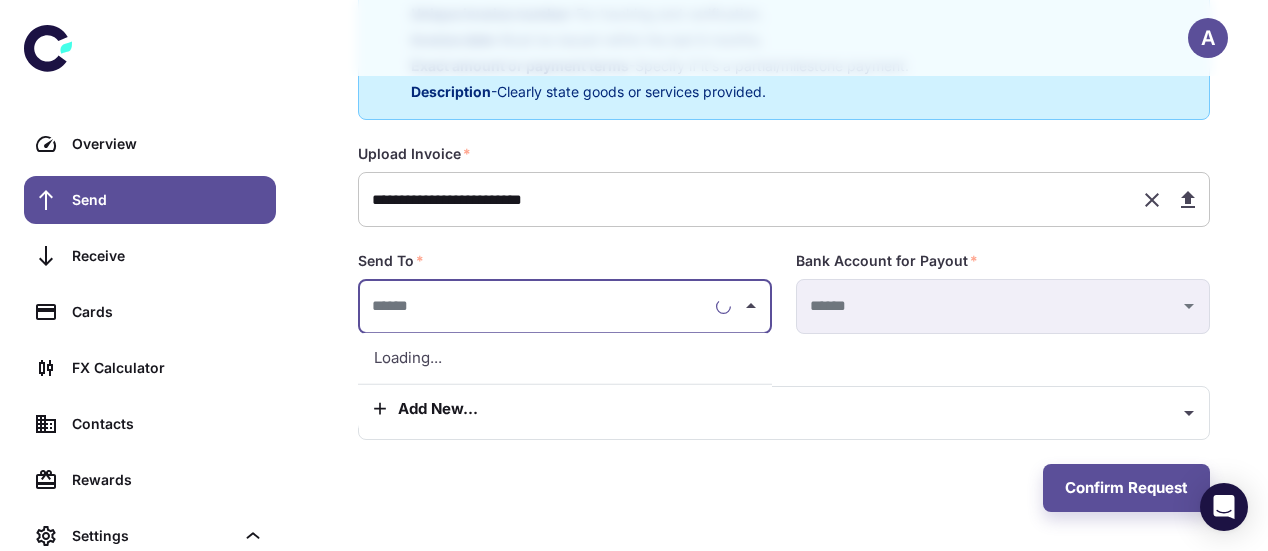 click at bounding box center (537, 306) 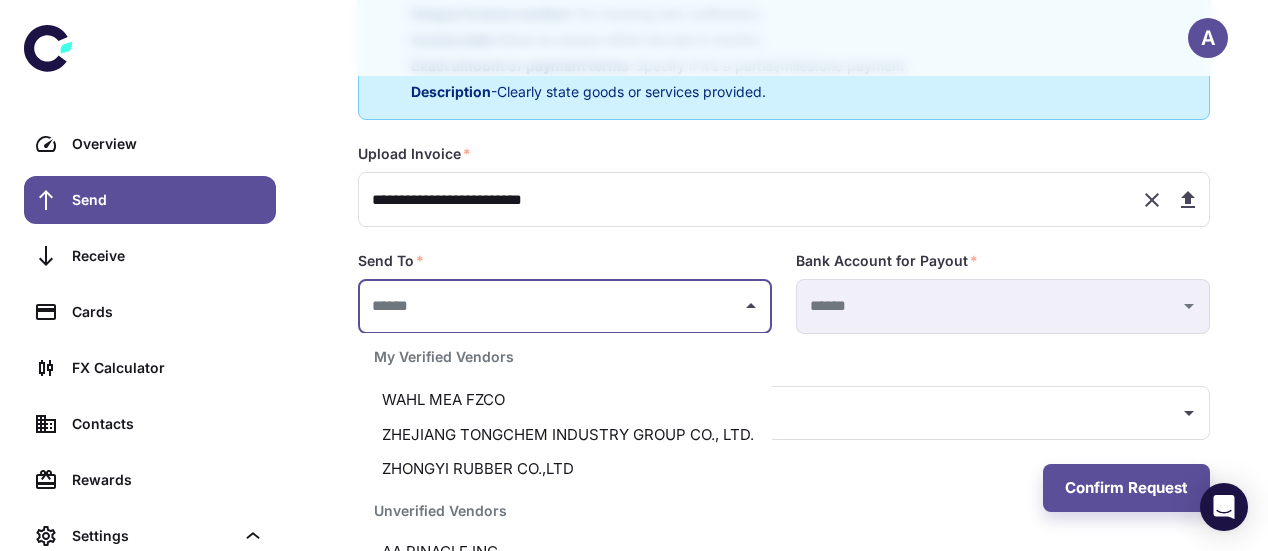 scroll, scrollTop: 1147, scrollLeft: 0, axis: vertical 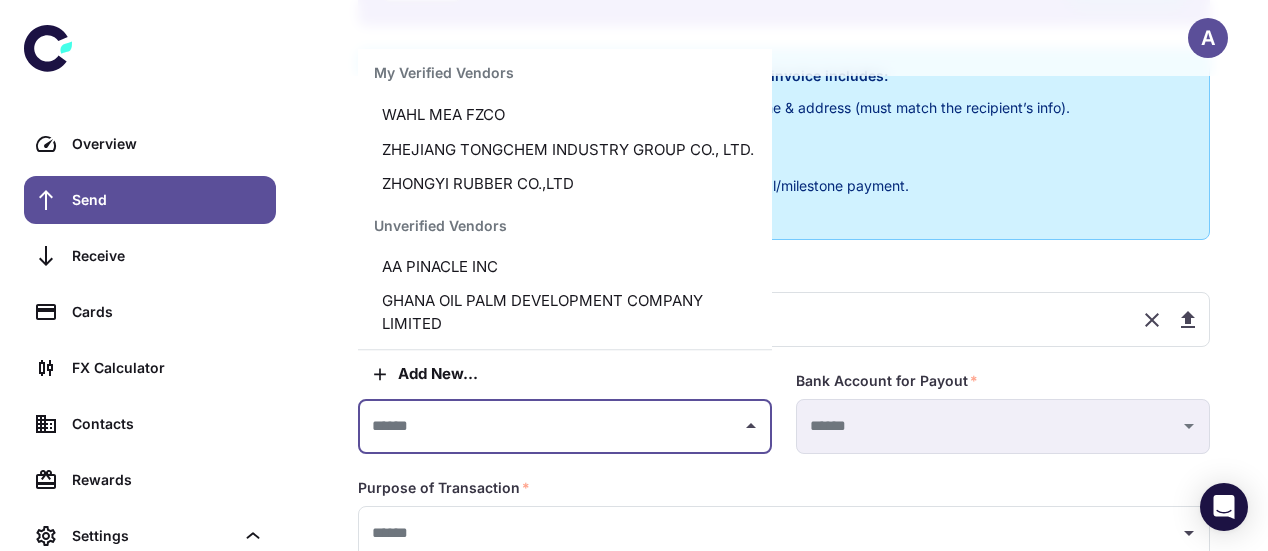 click on "GHANA OIL PALM DEVELOPMENT COMPANY LIMITED" at bounding box center (565, 312) 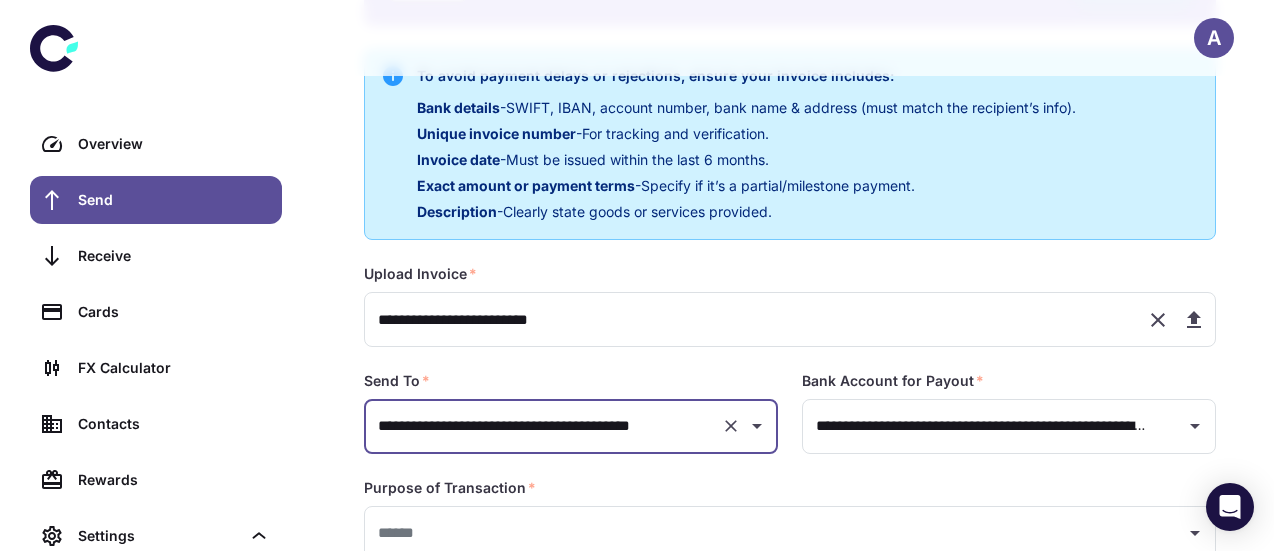 scroll, scrollTop: 515, scrollLeft: 0, axis: vertical 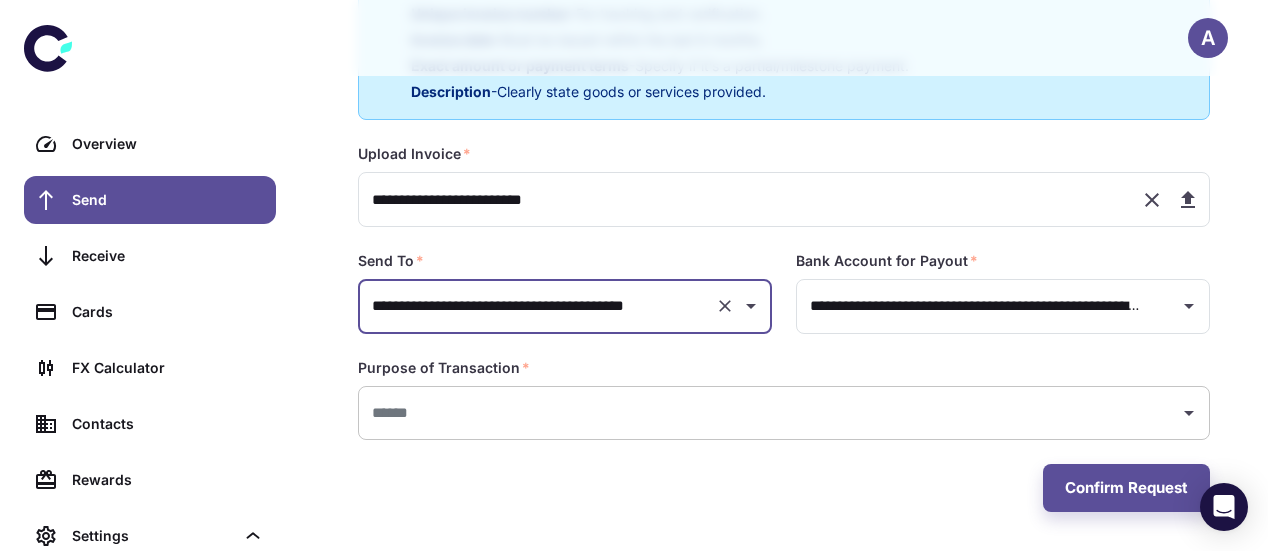 click at bounding box center [769, 413] 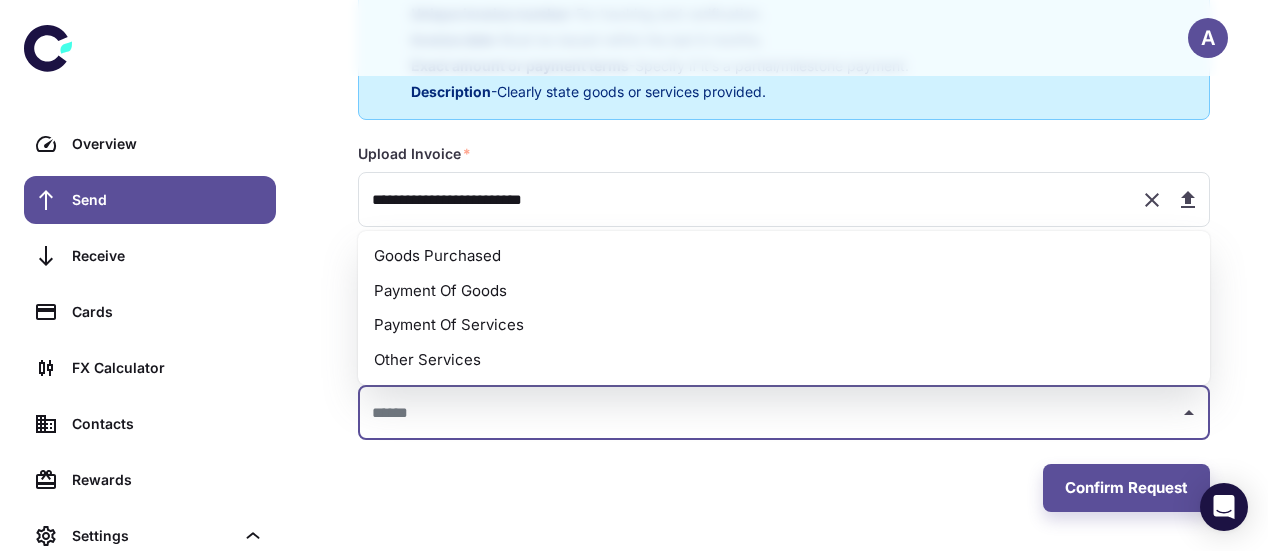 click on "Payment Of Goods" at bounding box center (784, 291) 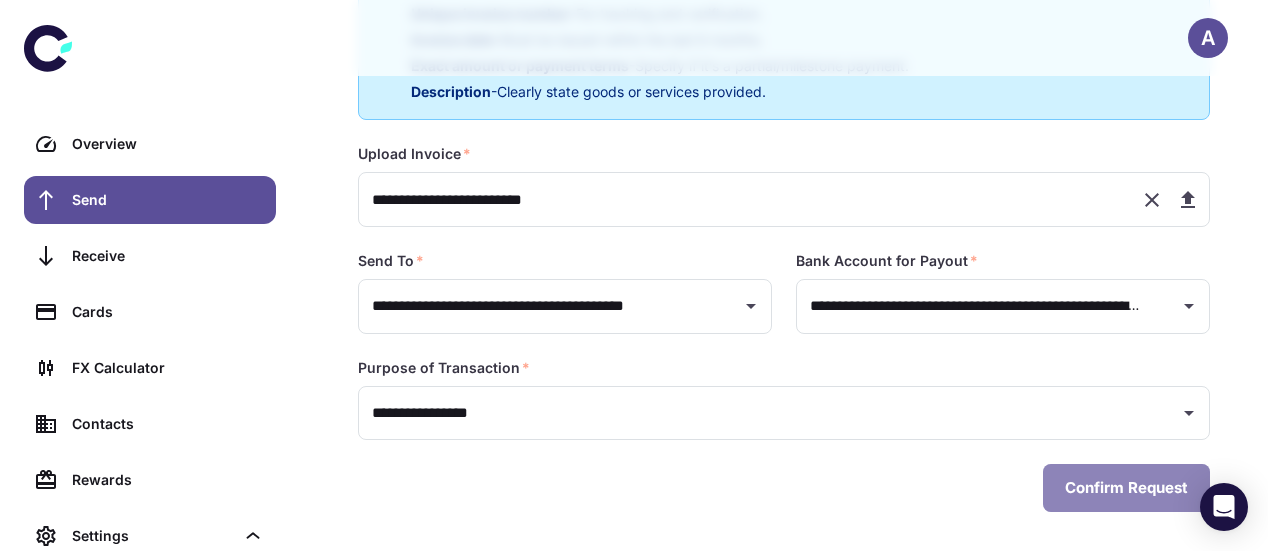 click on "Confirm Request" at bounding box center [1126, 488] 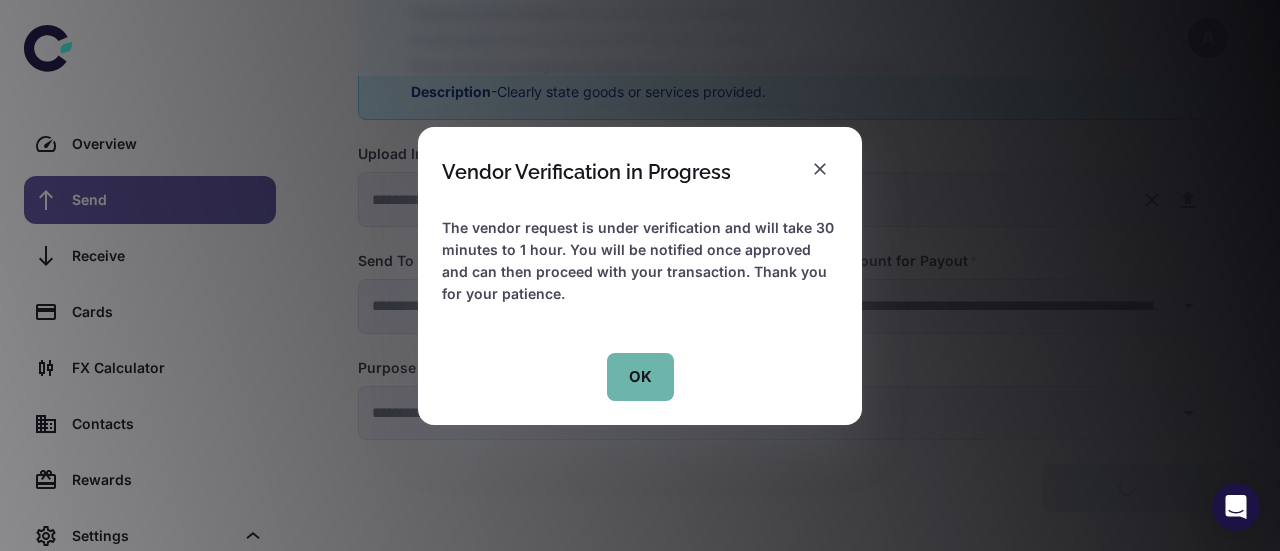 click on "OK" at bounding box center [640, 377] 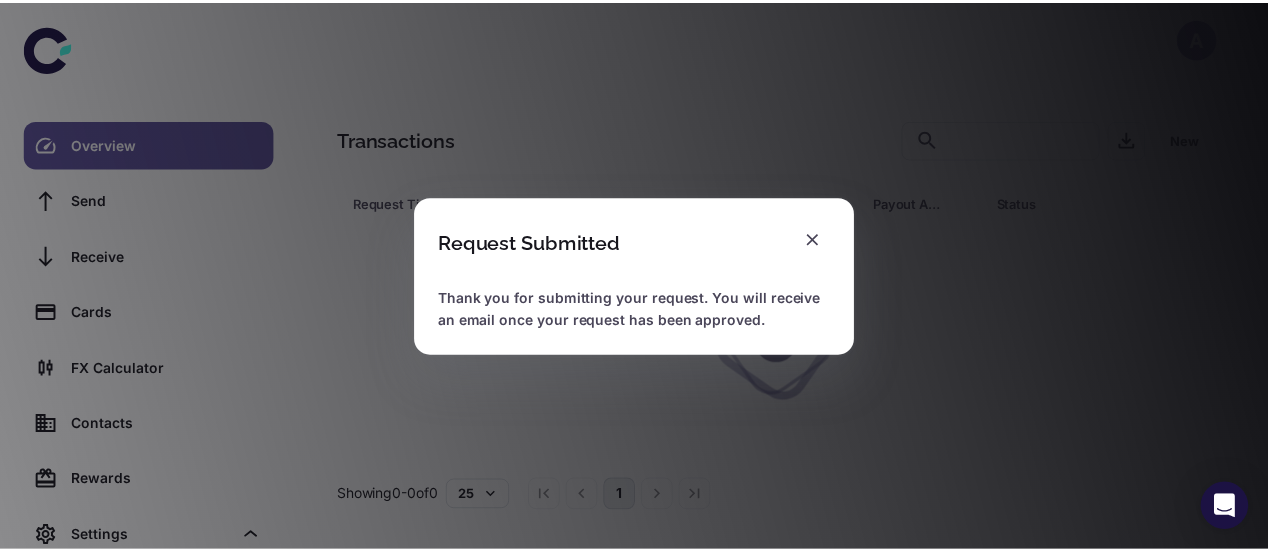 scroll, scrollTop: 0, scrollLeft: 0, axis: both 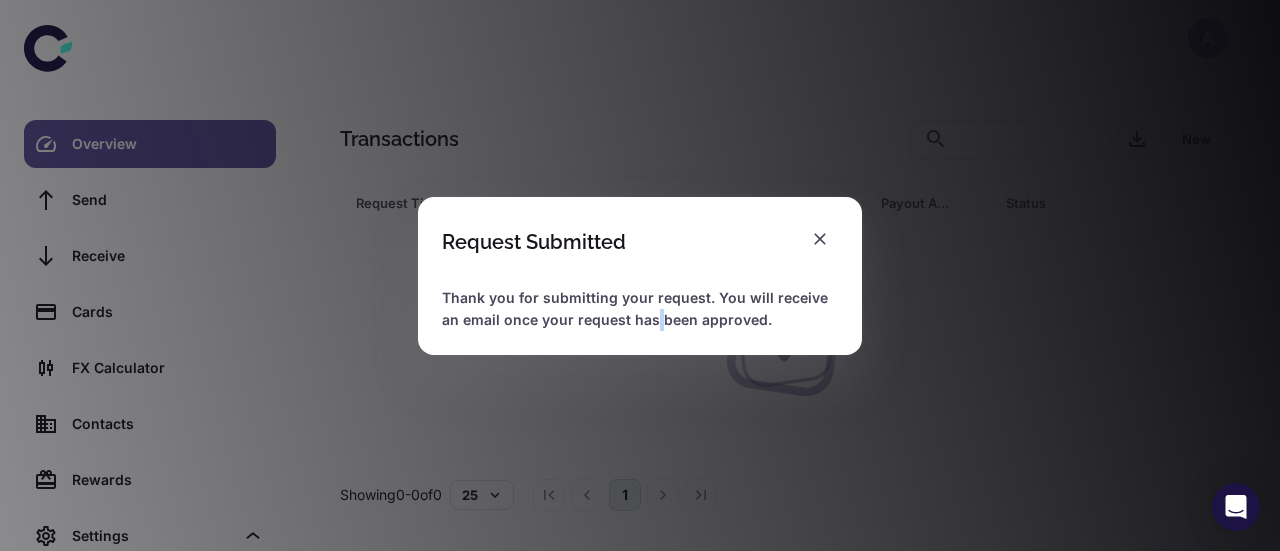 click on "Request Submitted Thank you for submitting your request. You will receive an email once your request has been approved." at bounding box center (640, 275) 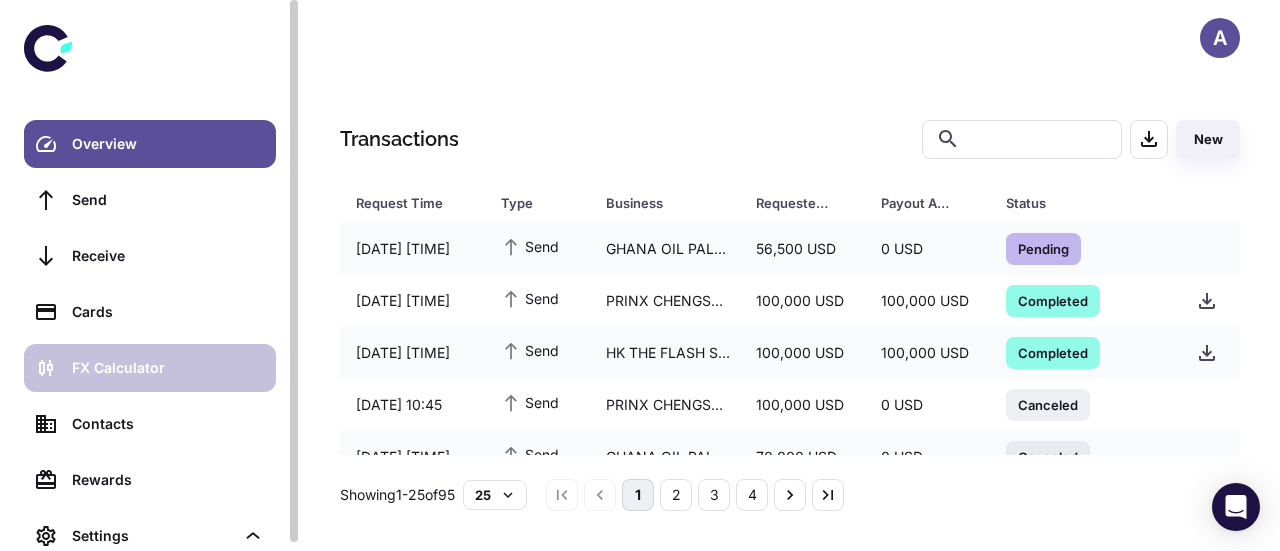 click on "FX Calculator" at bounding box center [168, 368] 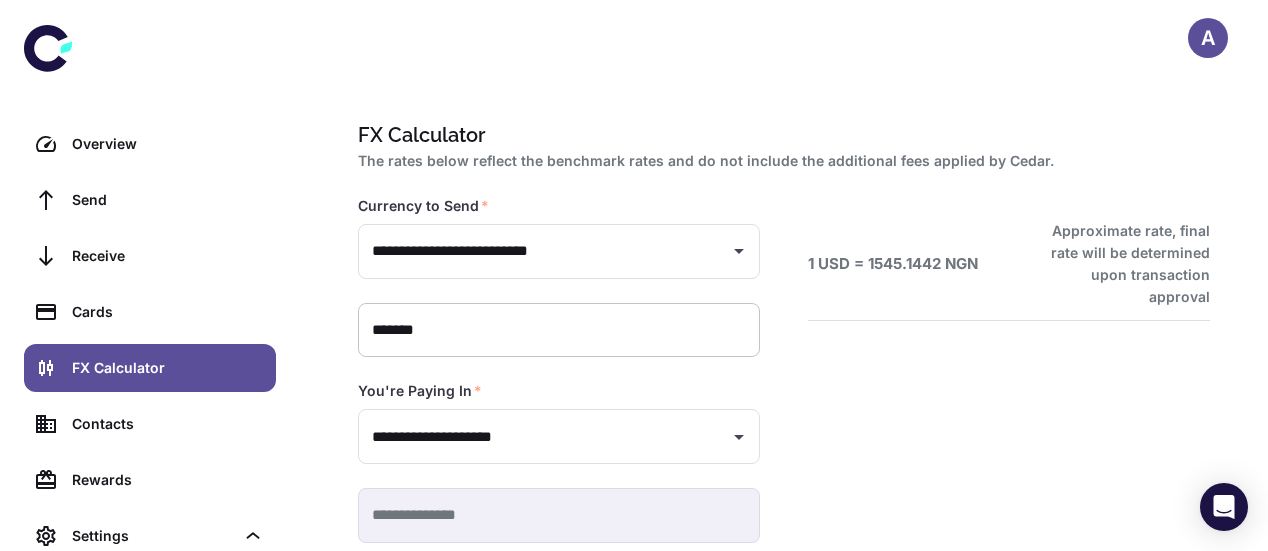 click on "*******" at bounding box center (559, 330) 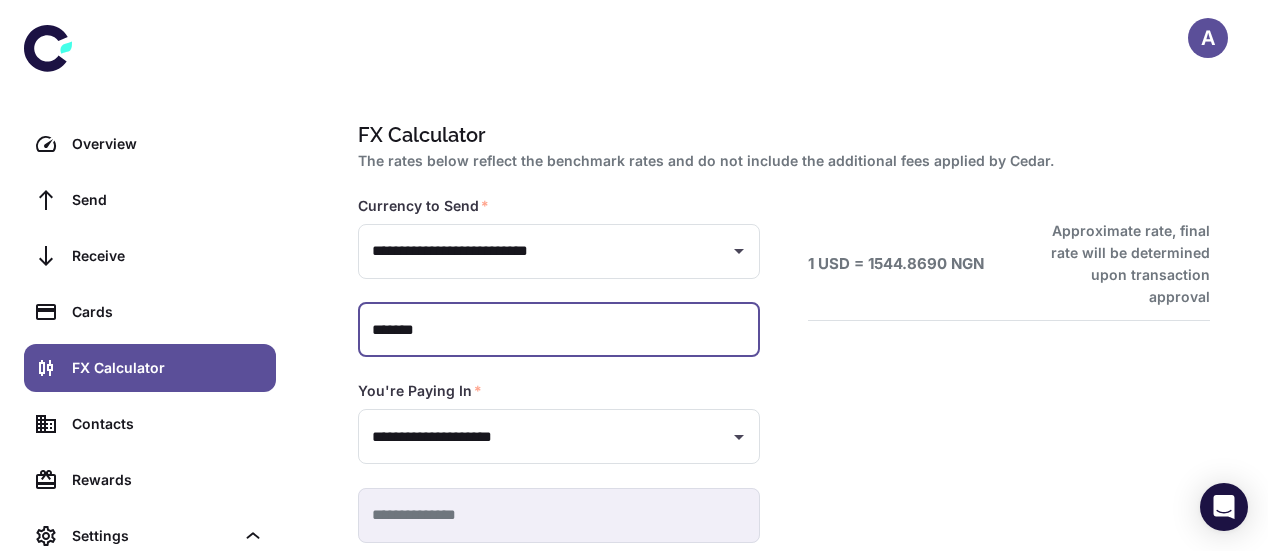 scroll, scrollTop: 103, scrollLeft: 0, axis: vertical 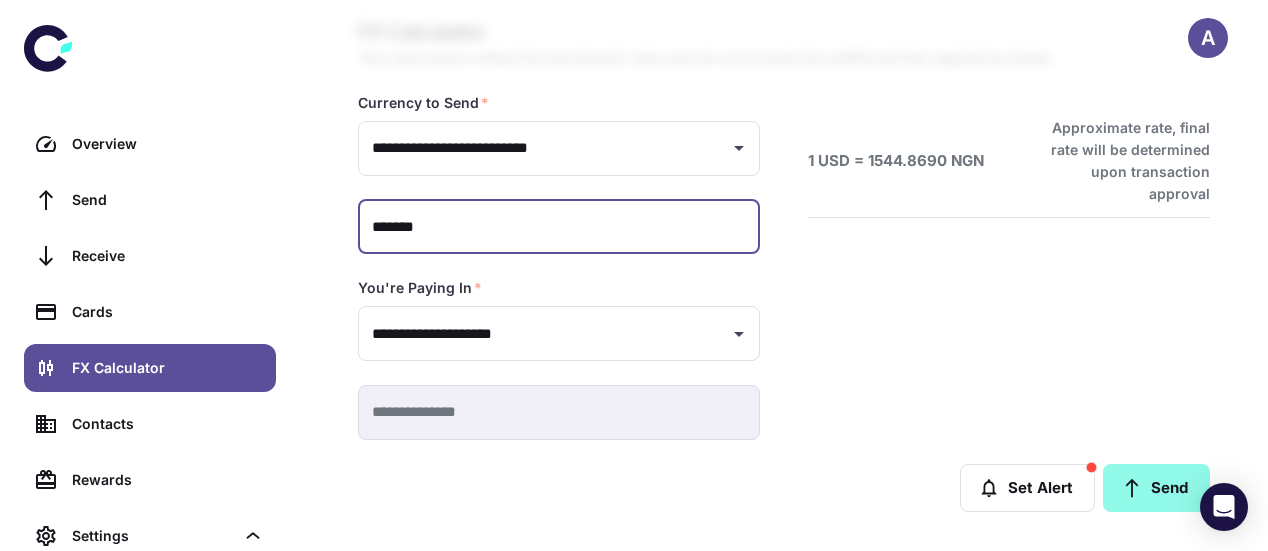 type on "*******" 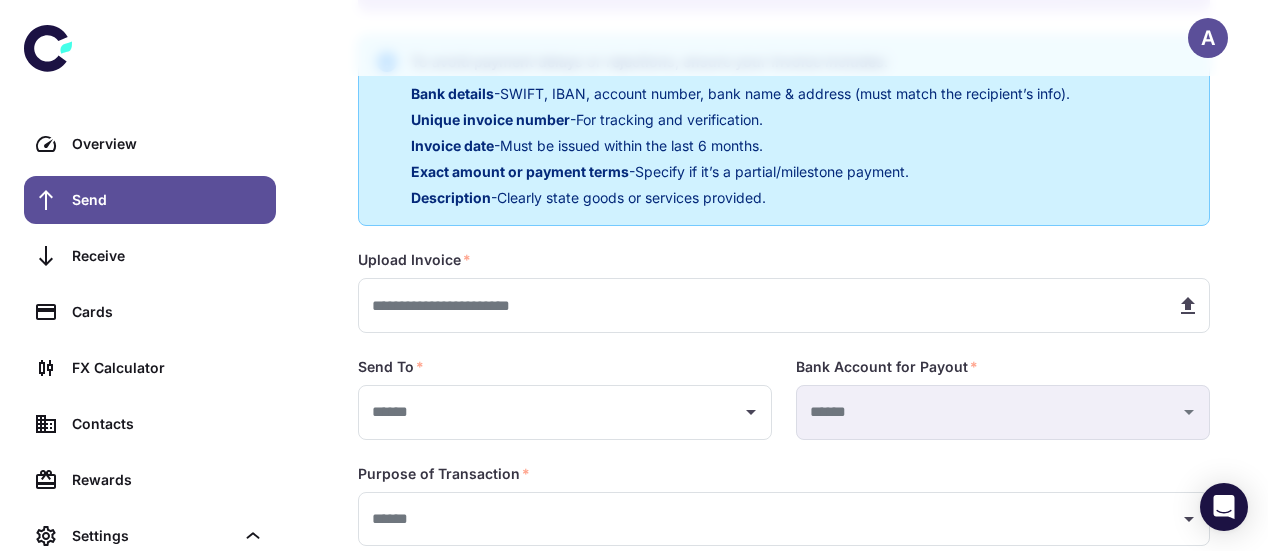 scroll, scrollTop: 441, scrollLeft: 0, axis: vertical 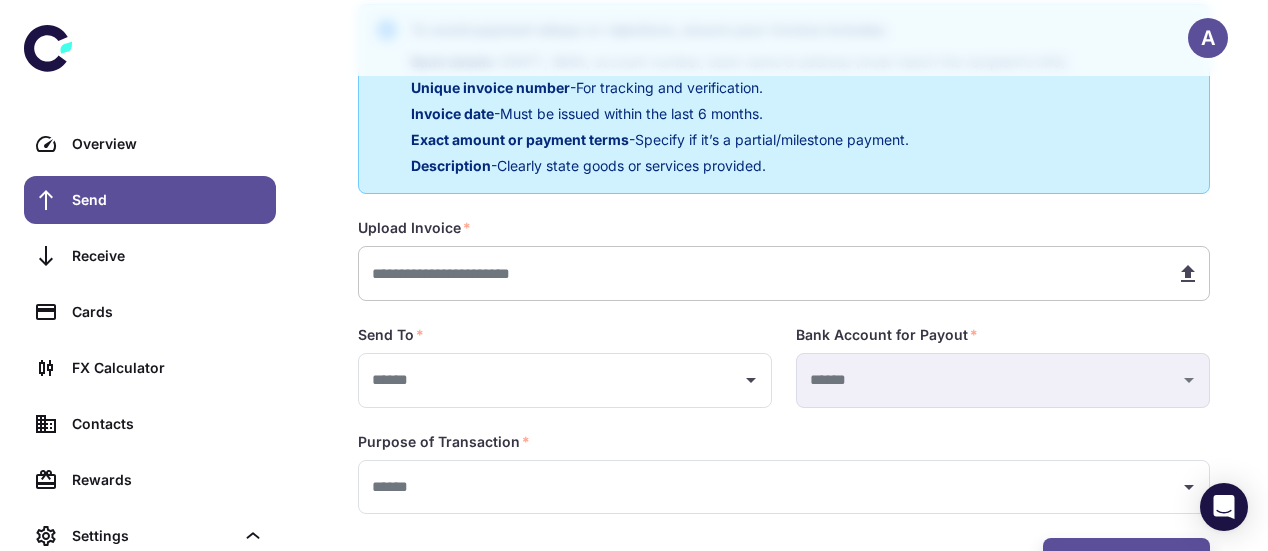 click at bounding box center (759, 273) 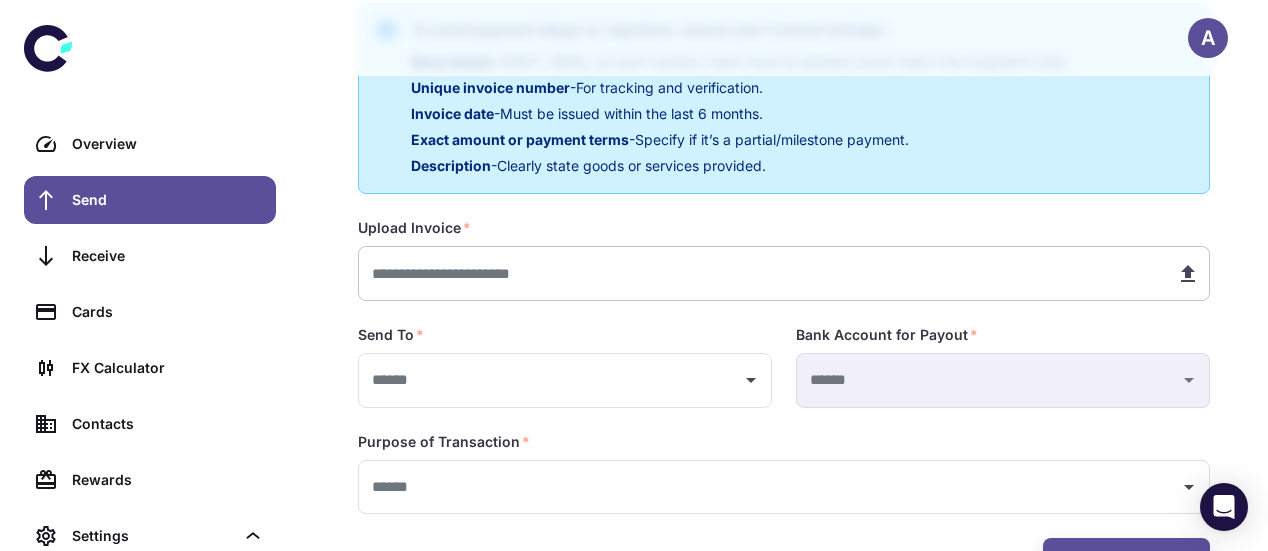 type on "**********" 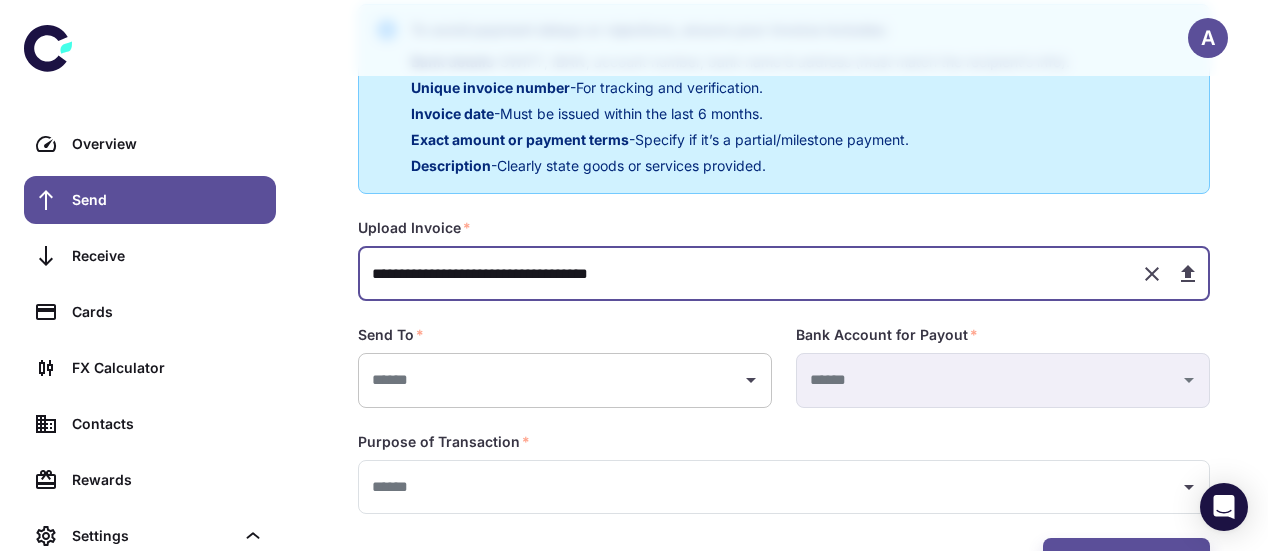 click at bounding box center (550, 380) 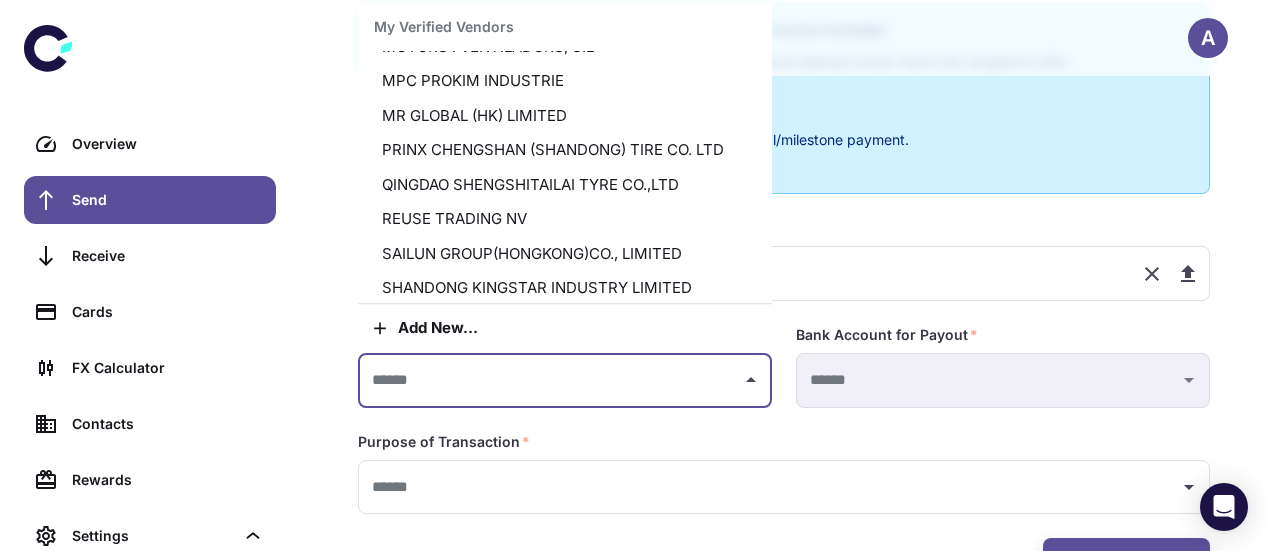 scroll, scrollTop: 682, scrollLeft: 0, axis: vertical 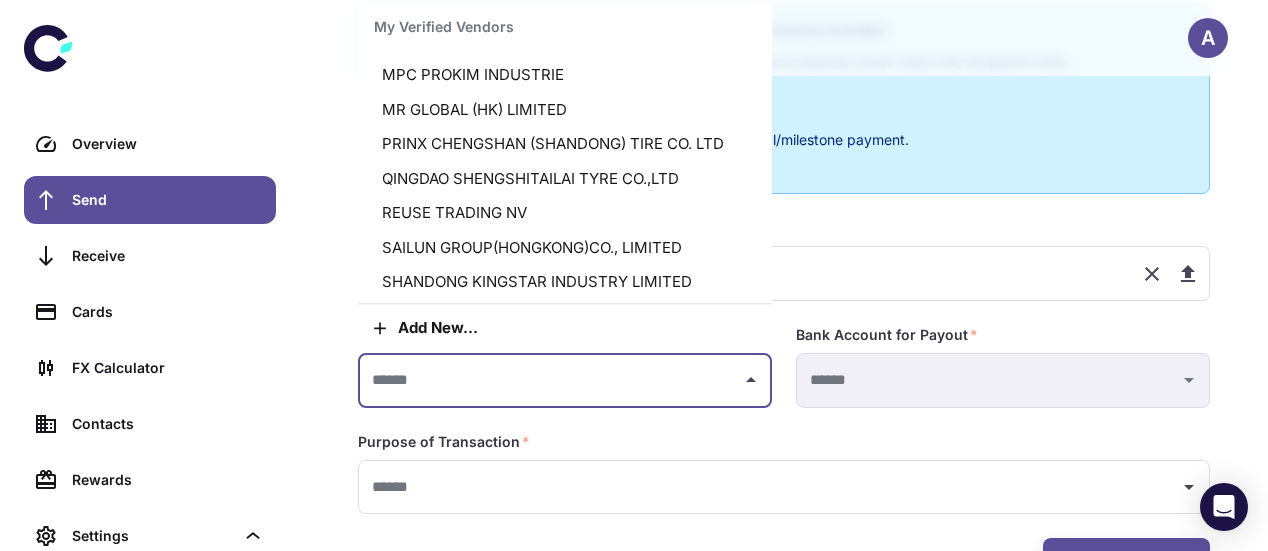 click on "PRINX CHENGSHAN (SHANDONG) TIRE CO. LTD" at bounding box center [565, 144] 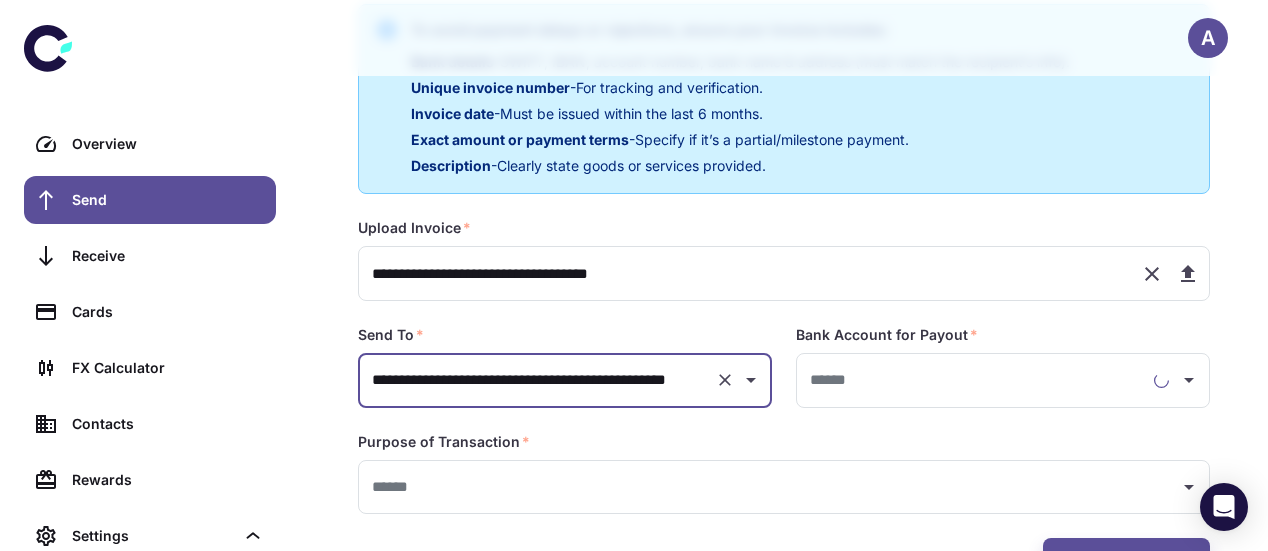 scroll, scrollTop: 515, scrollLeft: 0, axis: vertical 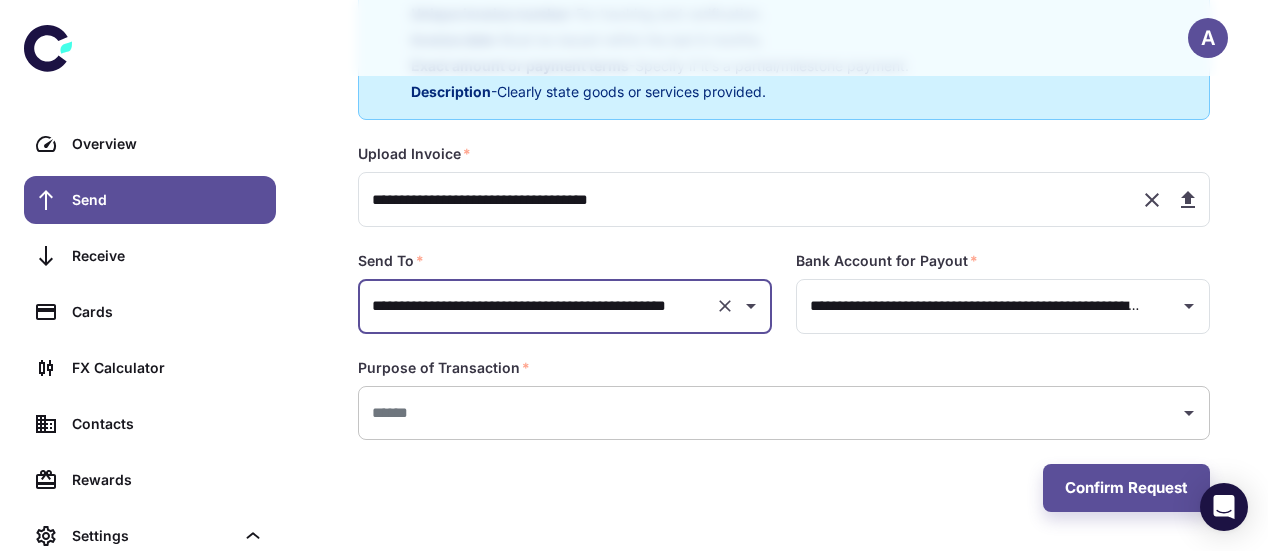 click at bounding box center (769, 413) 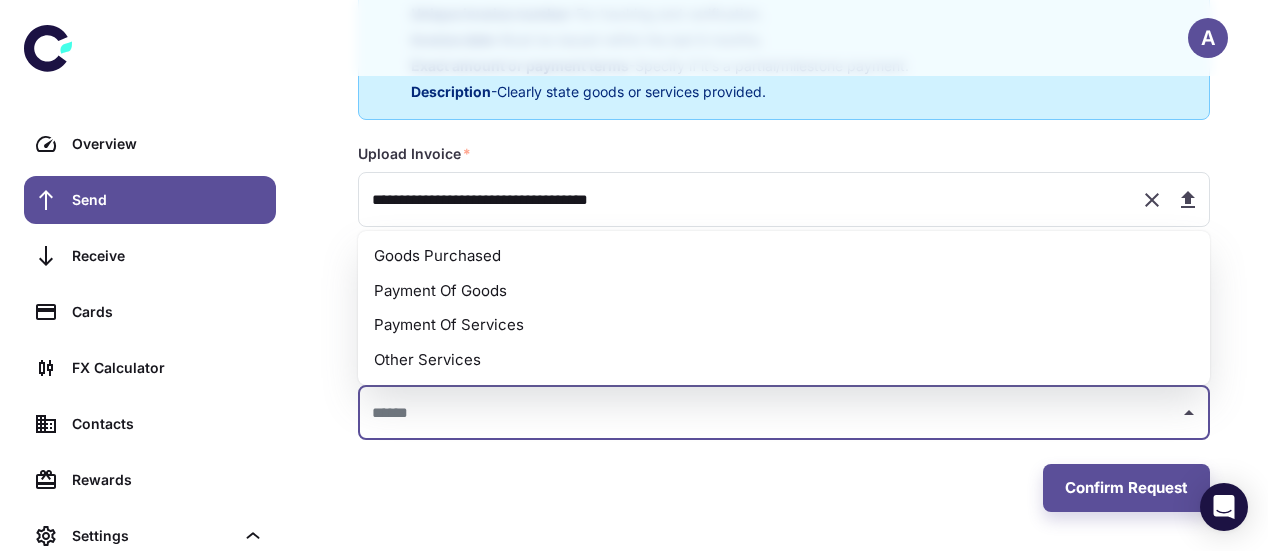 click on "Payment Of Goods" at bounding box center [784, 291] 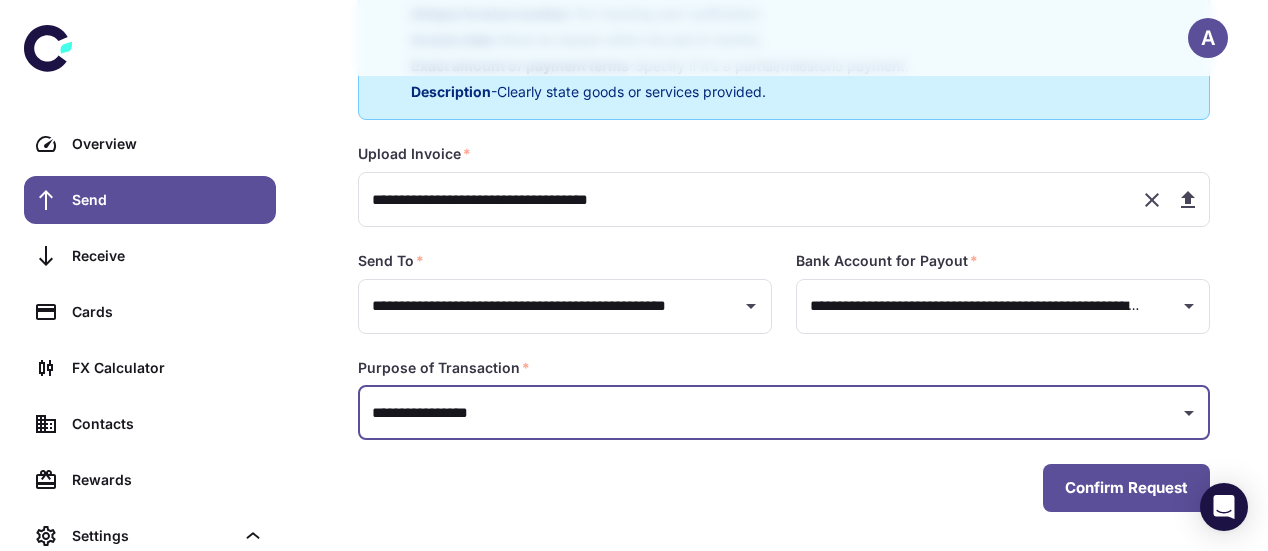 click on "Confirm Request" at bounding box center [1126, 488] 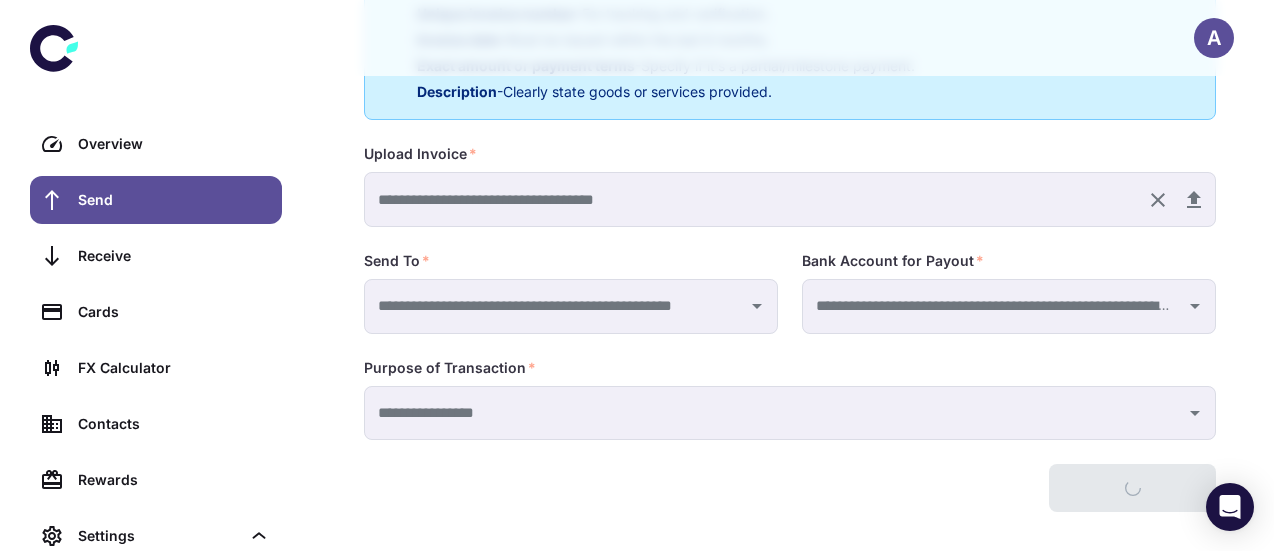 scroll, scrollTop: 0, scrollLeft: 0, axis: both 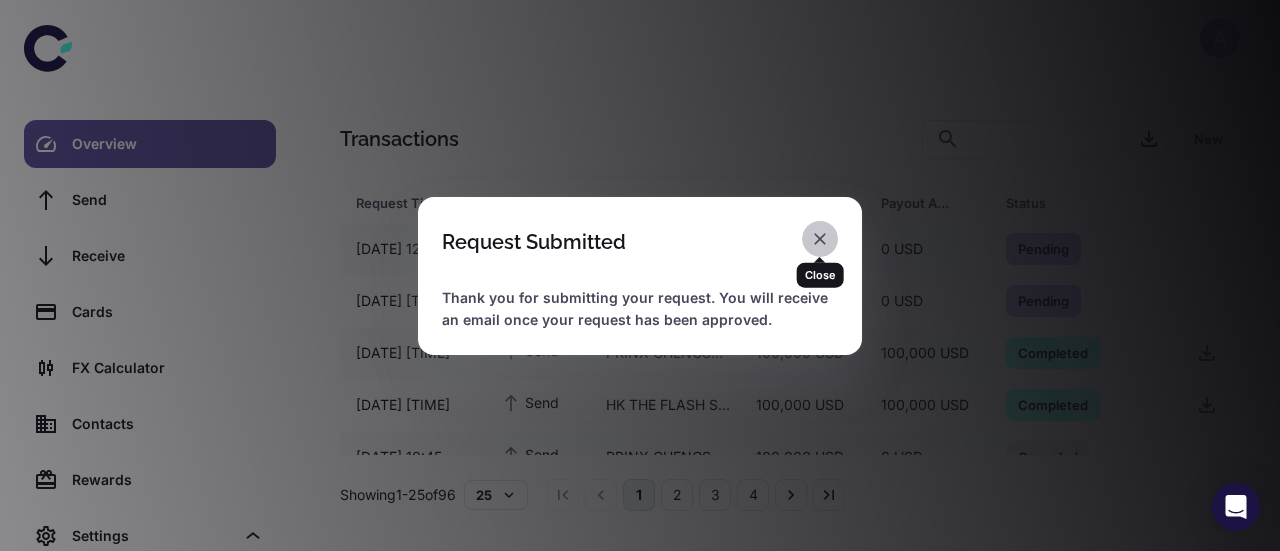 click at bounding box center [820, 239] 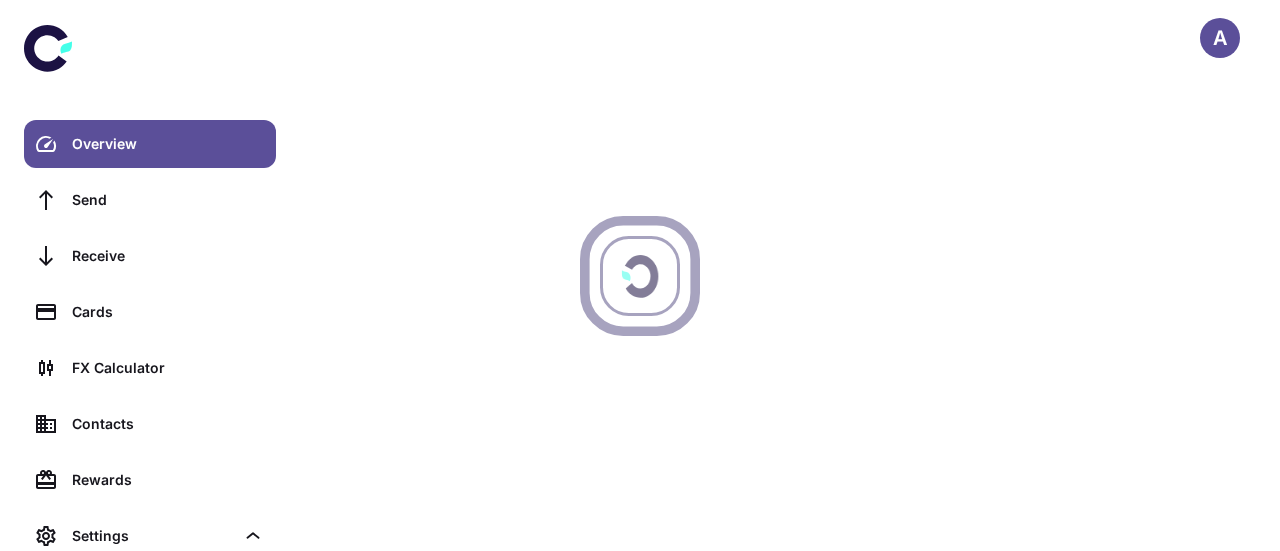 scroll, scrollTop: 0, scrollLeft: 0, axis: both 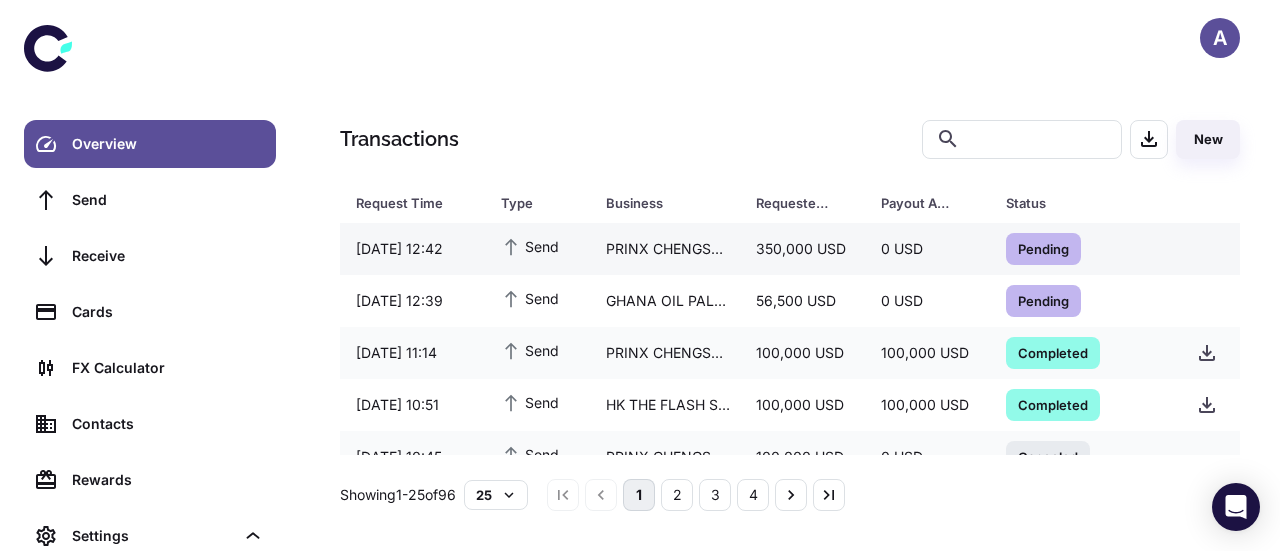 click on "PRINX CHENGSHAN (SHANDONG) TIRE CO. LTD" at bounding box center (665, 249) 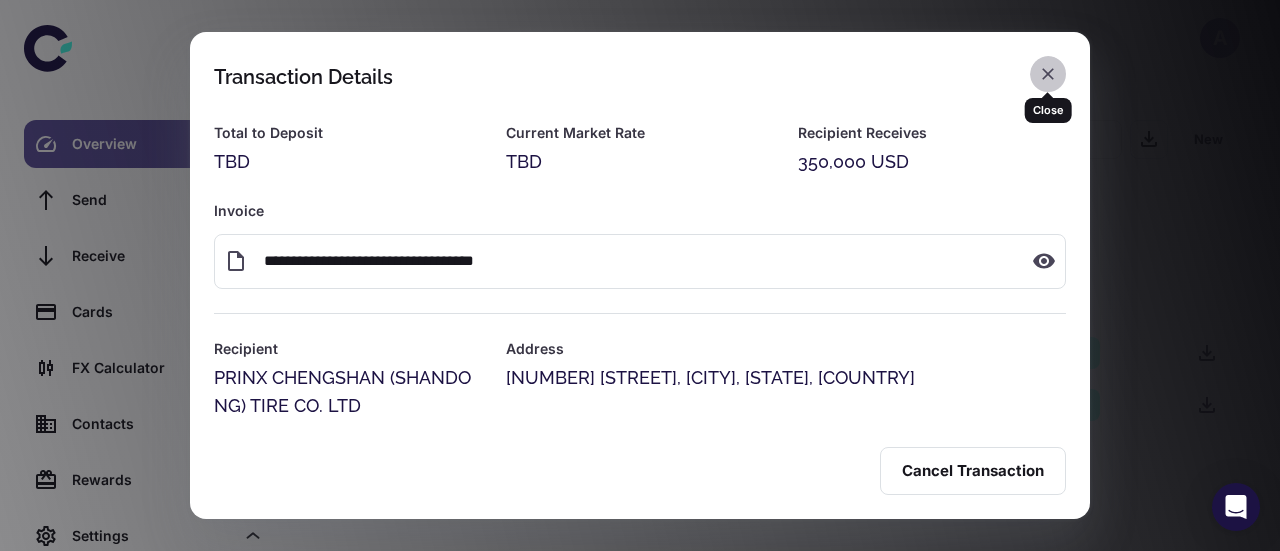 click at bounding box center [1048, 74] 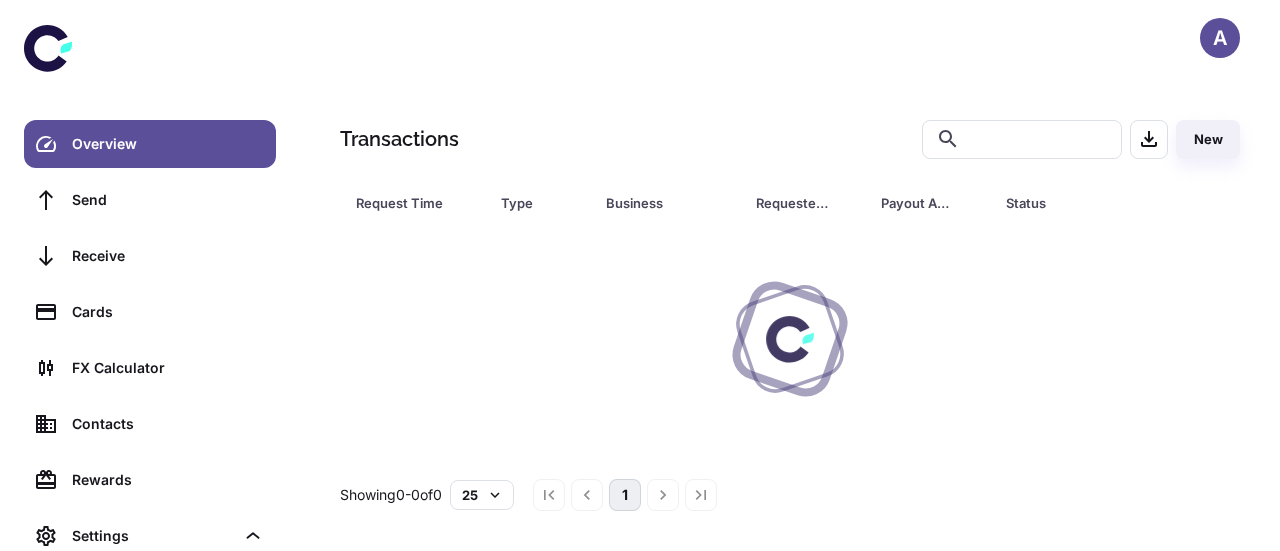 scroll, scrollTop: 0, scrollLeft: 0, axis: both 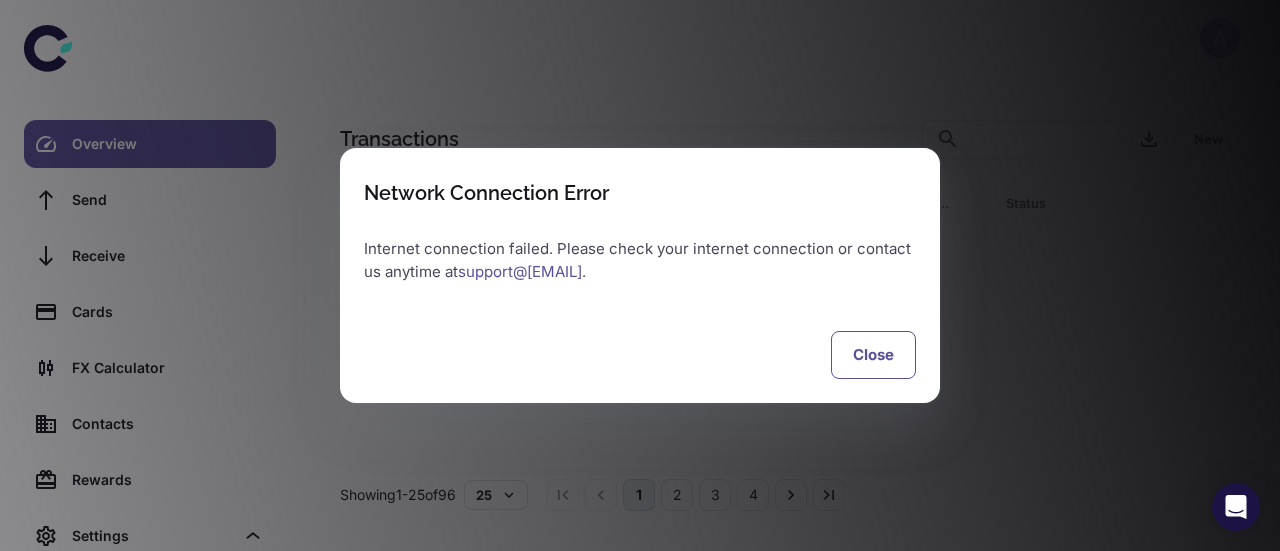 click on "Close" at bounding box center [873, 355] 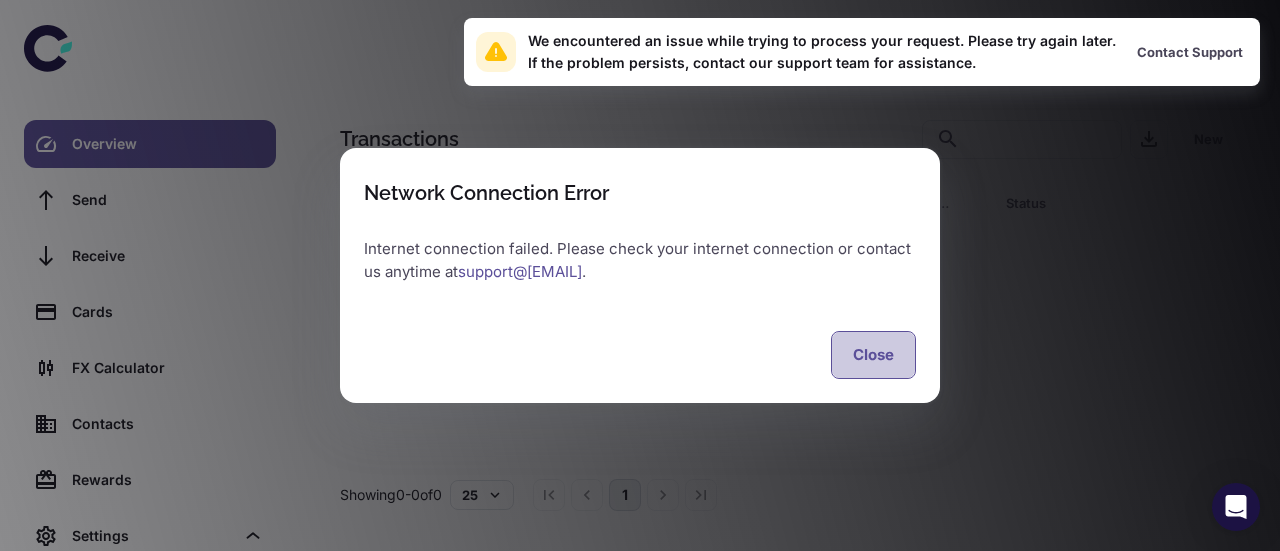 click on "Close" at bounding box center [873, 355] 